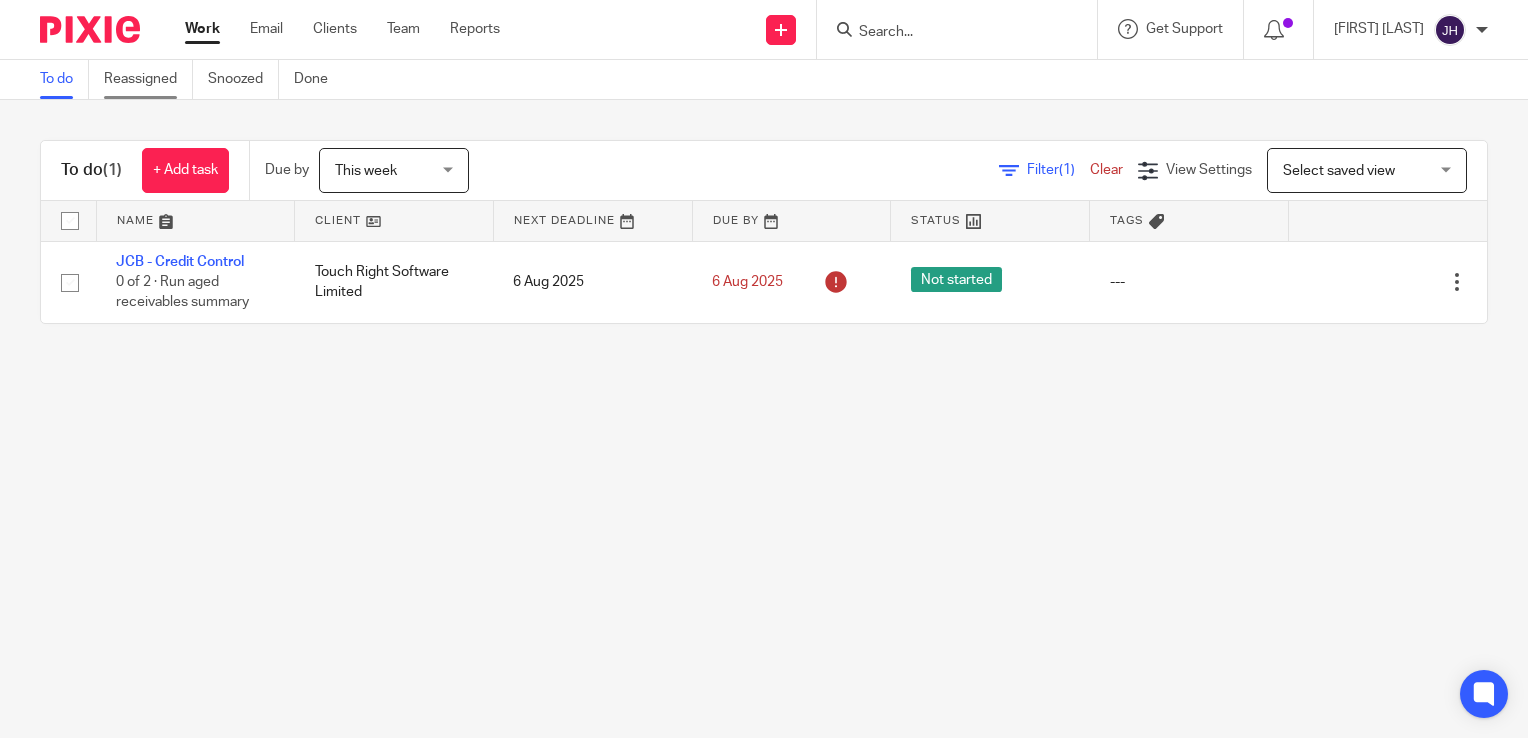 scroll, scrollTop: 0, scrollLeft: 0, axis: both 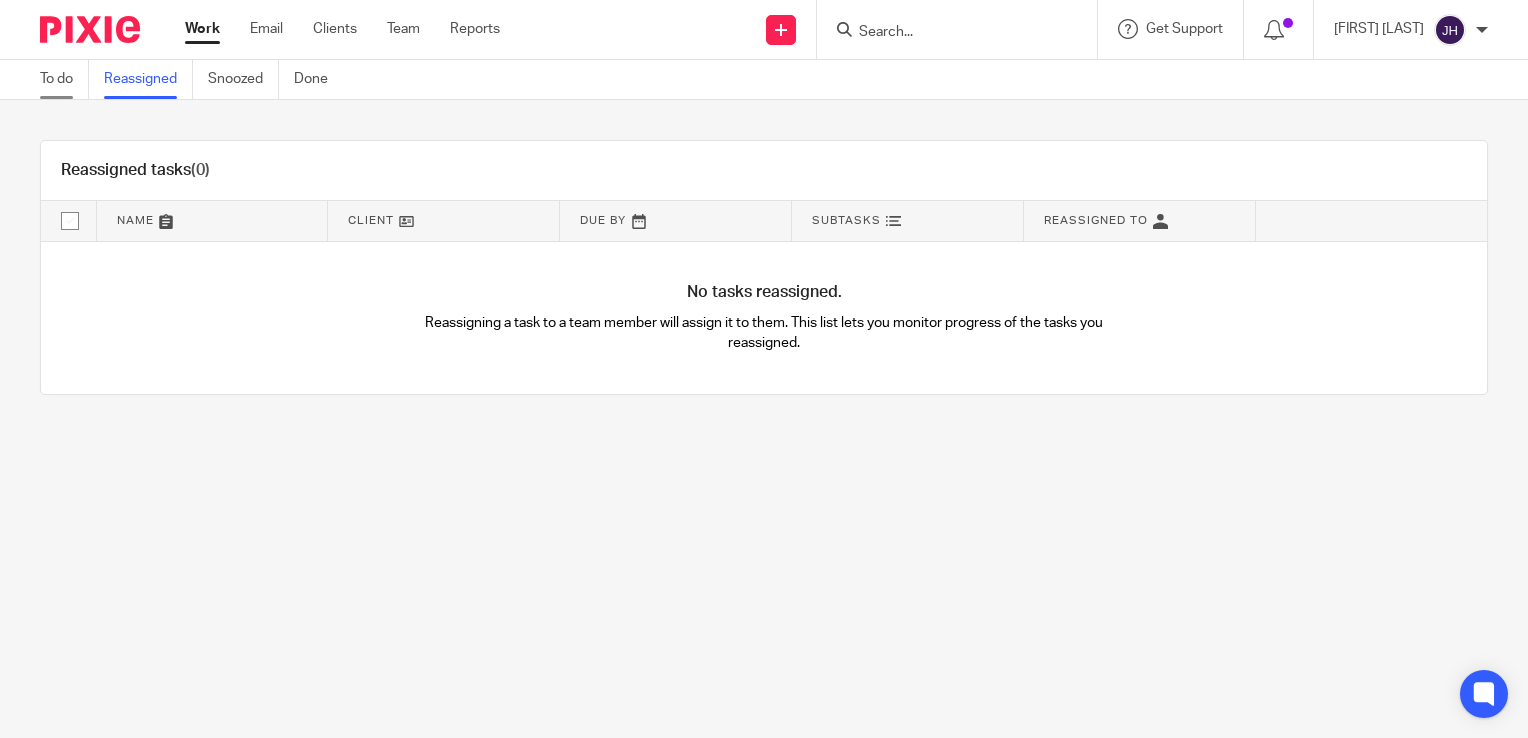 click on "To do" at bounding box center [64, 79] 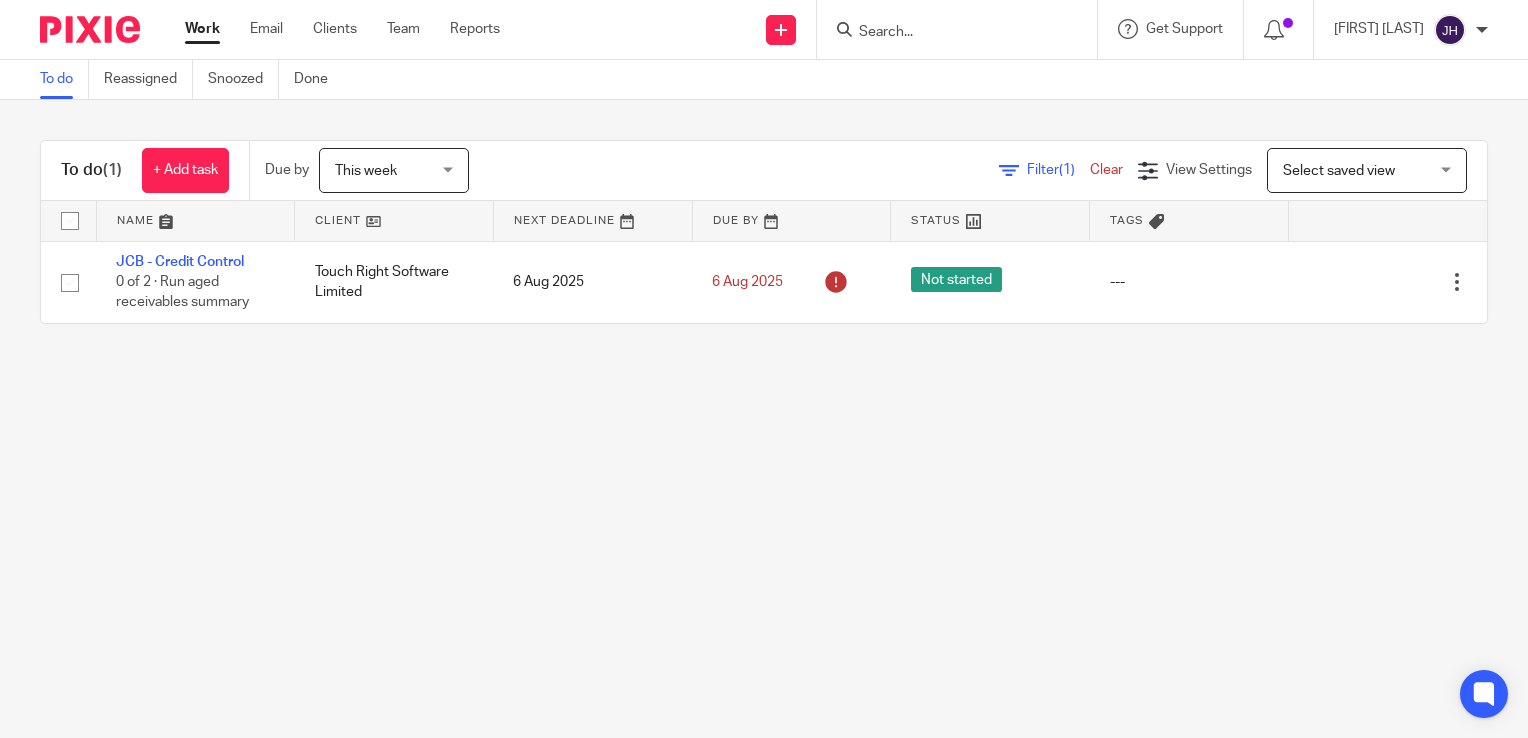 scroll, scrollTop: 0, scrollLeft: 0, axis: both 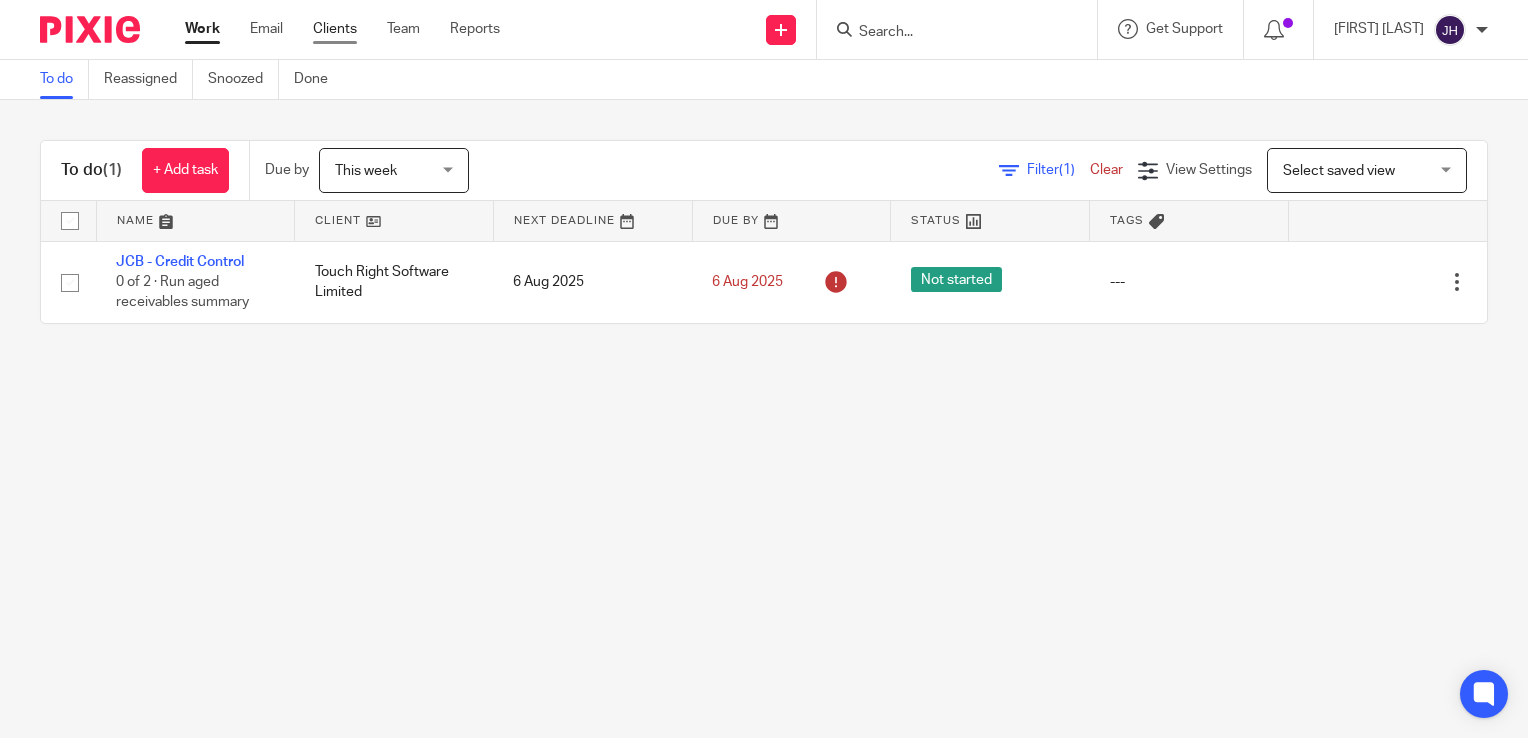 click on "Clients" at bounding box center [335, 29] 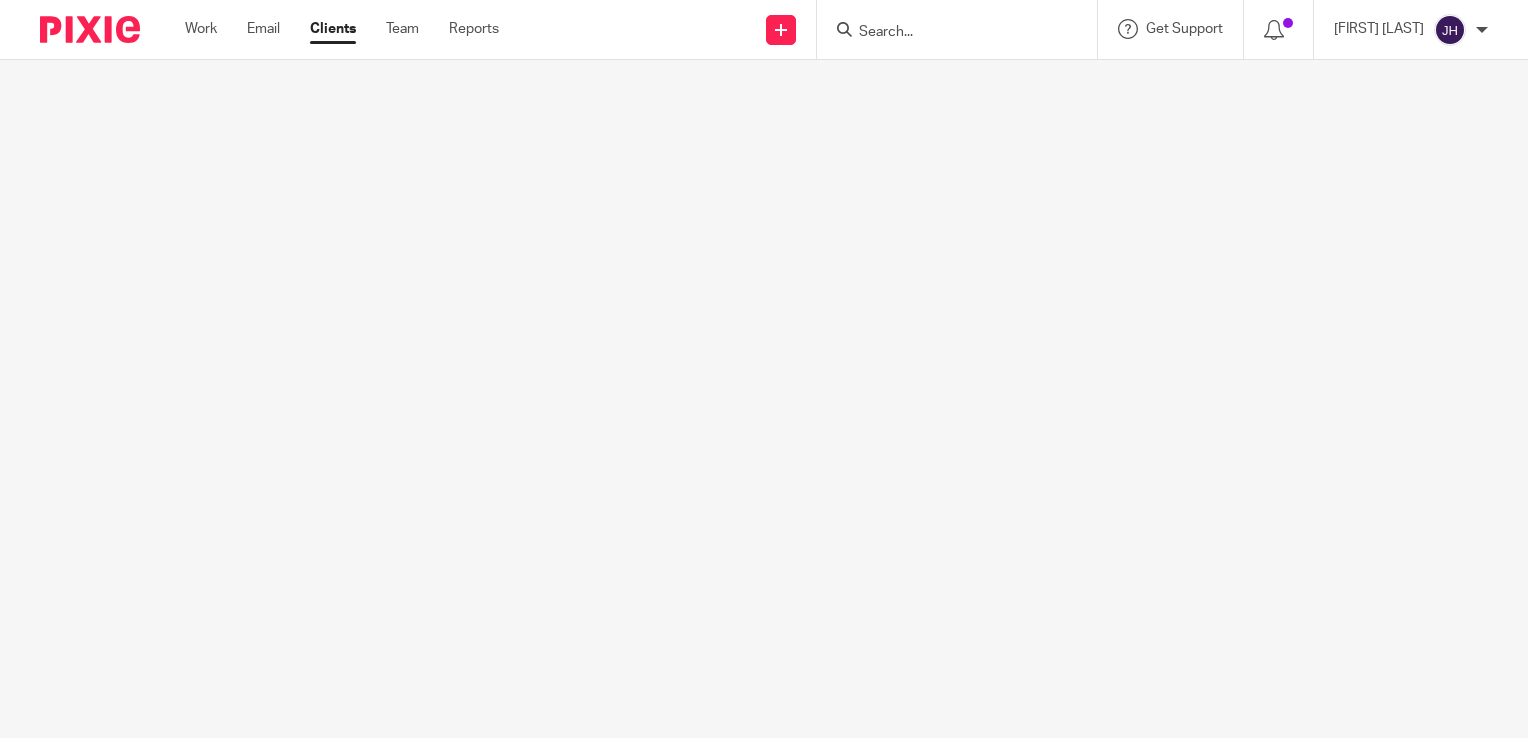 scroll, scrollTop: 0, scrollLeft: 0, axis: both 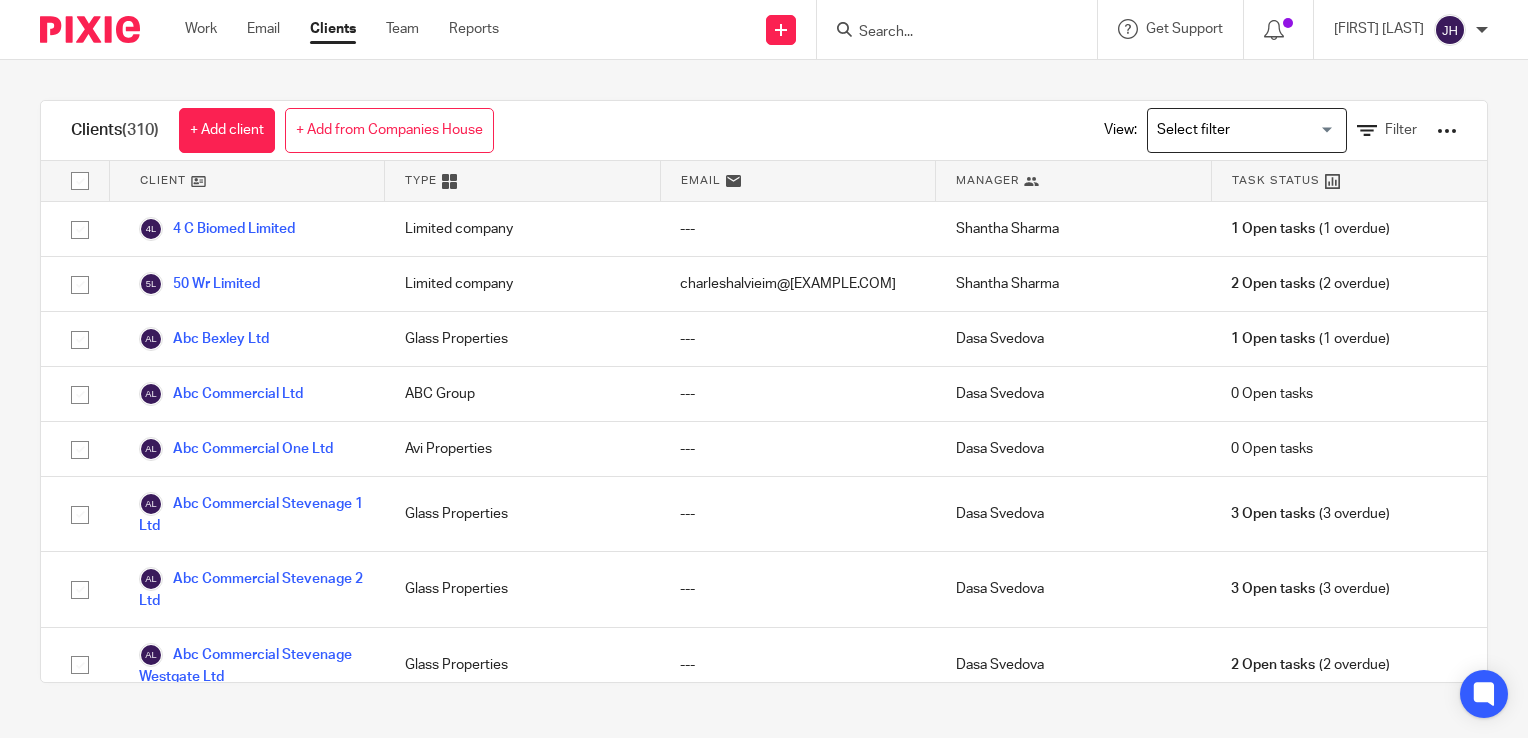 click at bounding box center [947, 33] 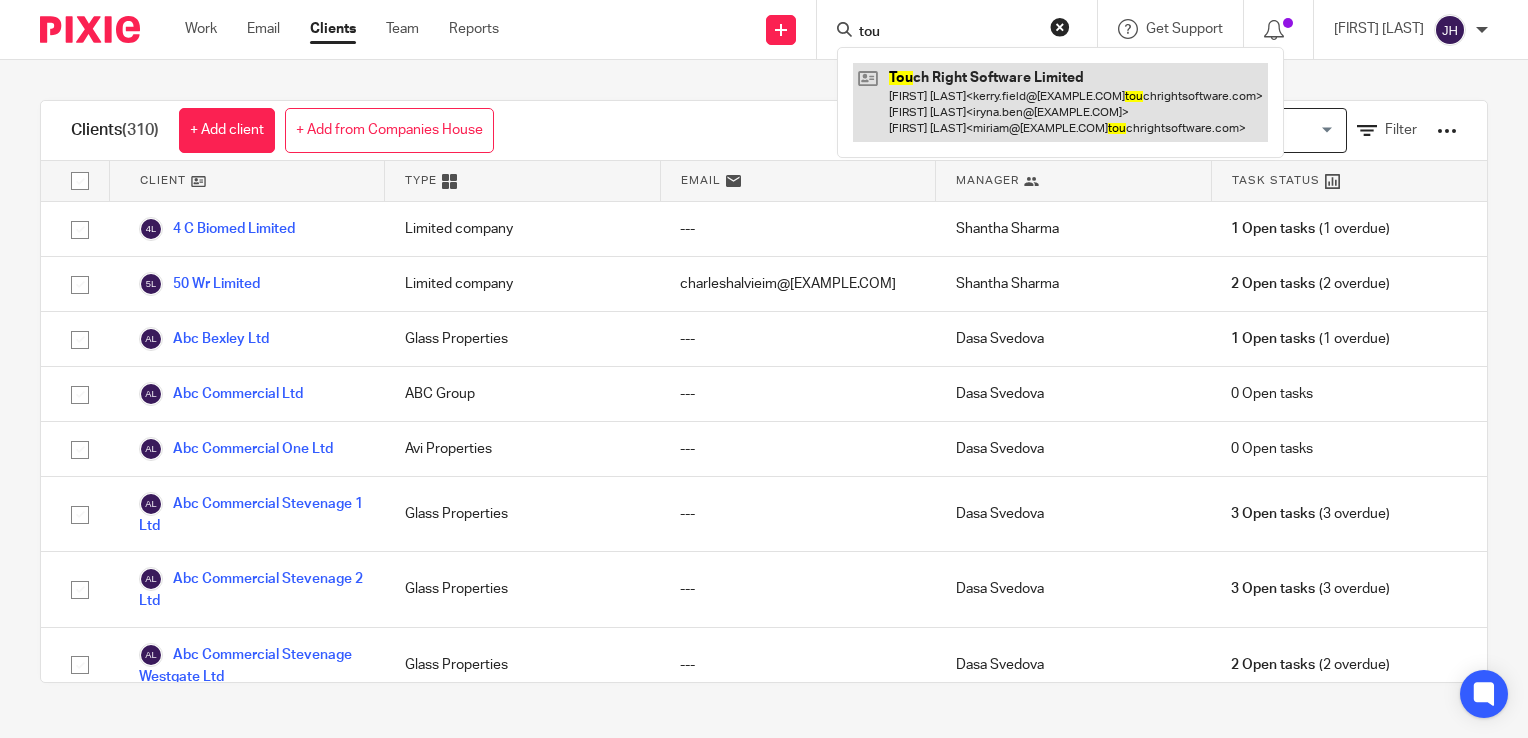 type on "tou" 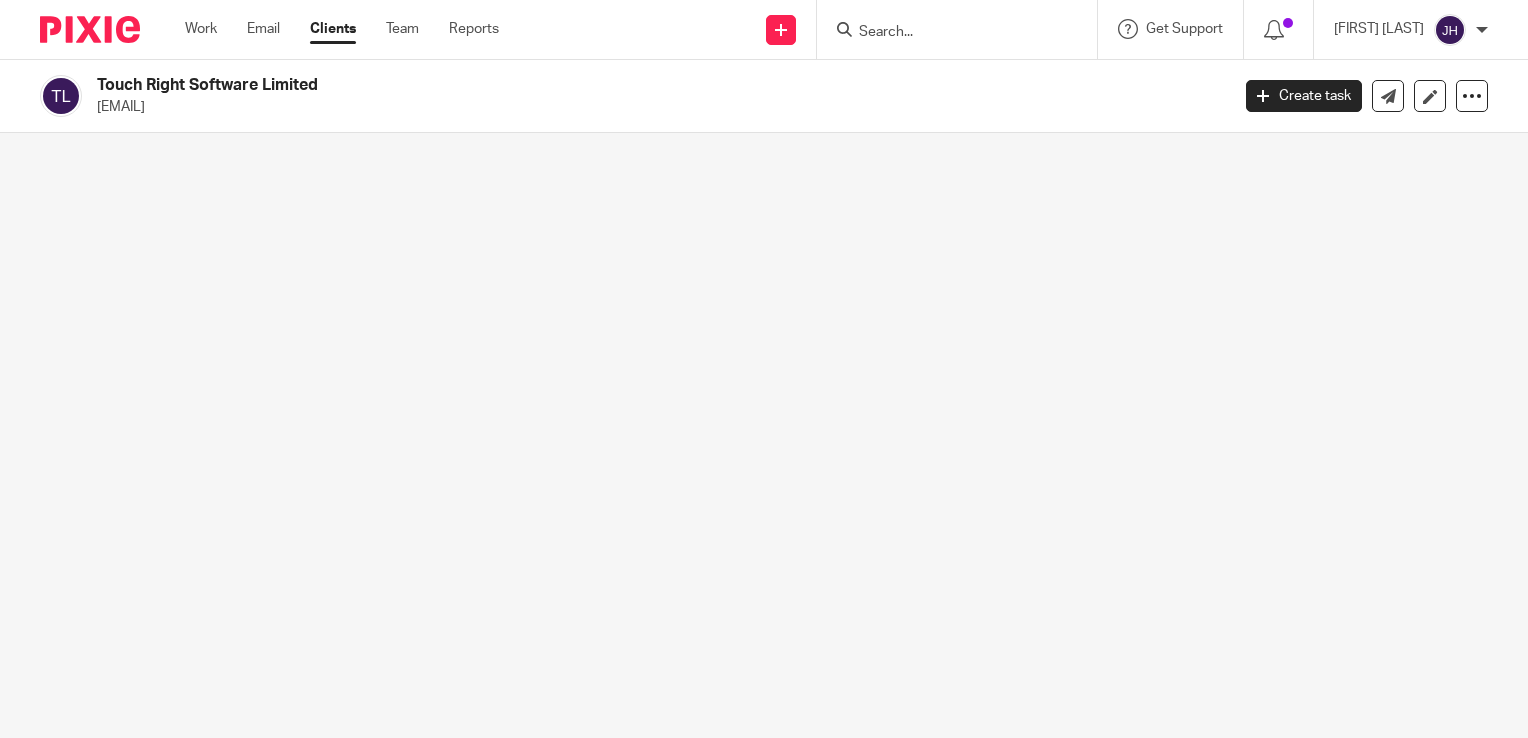 scroll, scrollTop: 0, scrollLeft: 0, axis: both 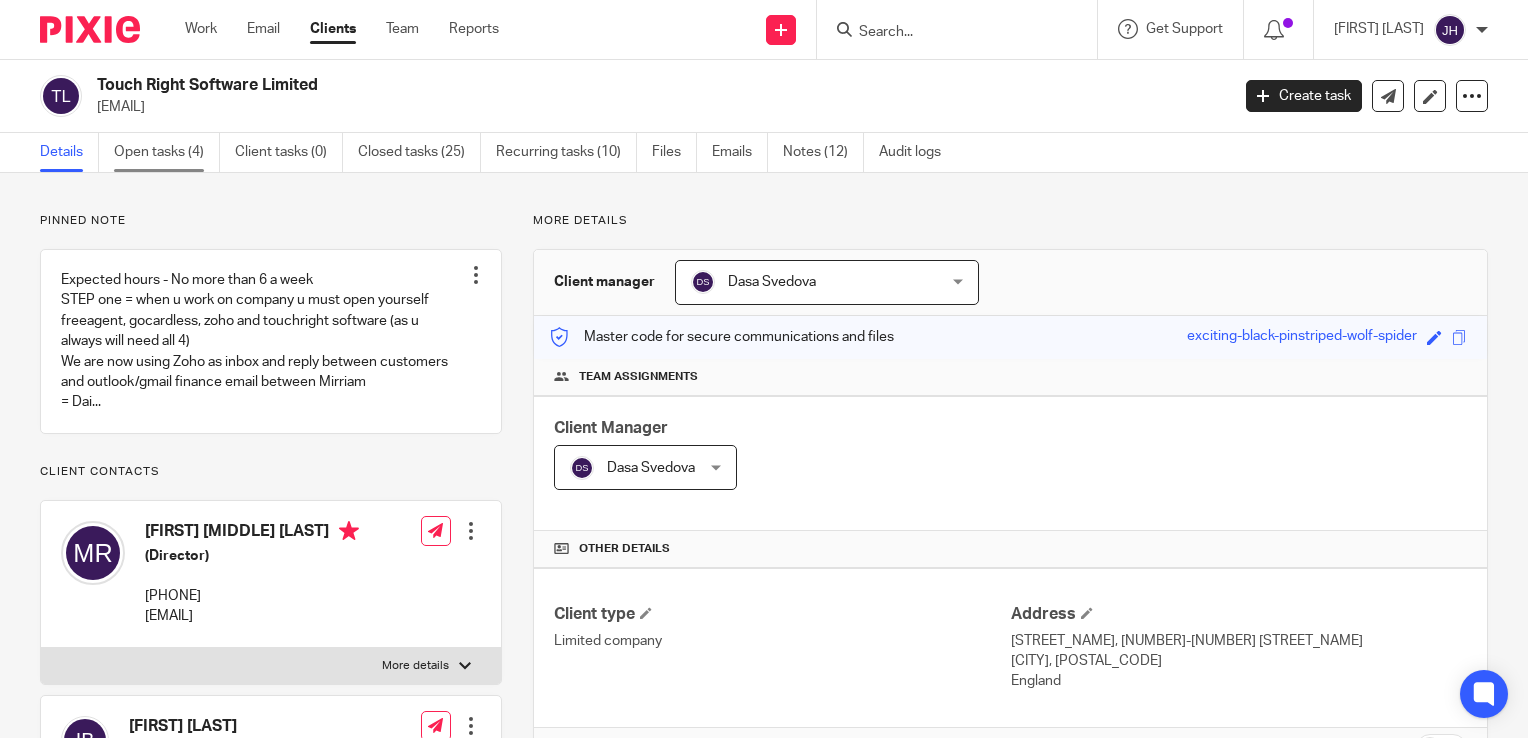 click on "Open tasks (4)" at bounding box center (167, 152) 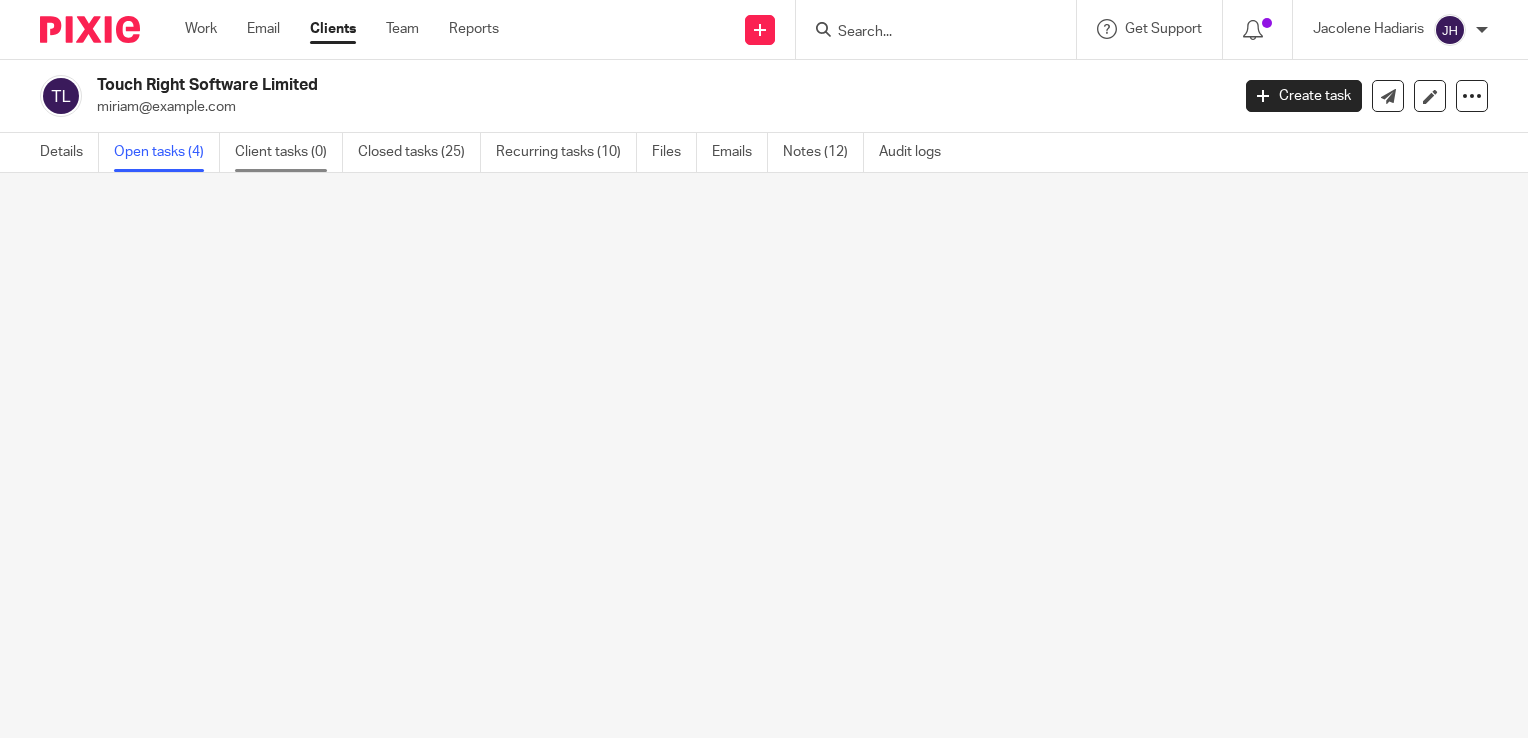 scroll, scrollTop: 0, scrollLeft: 0, axis: both 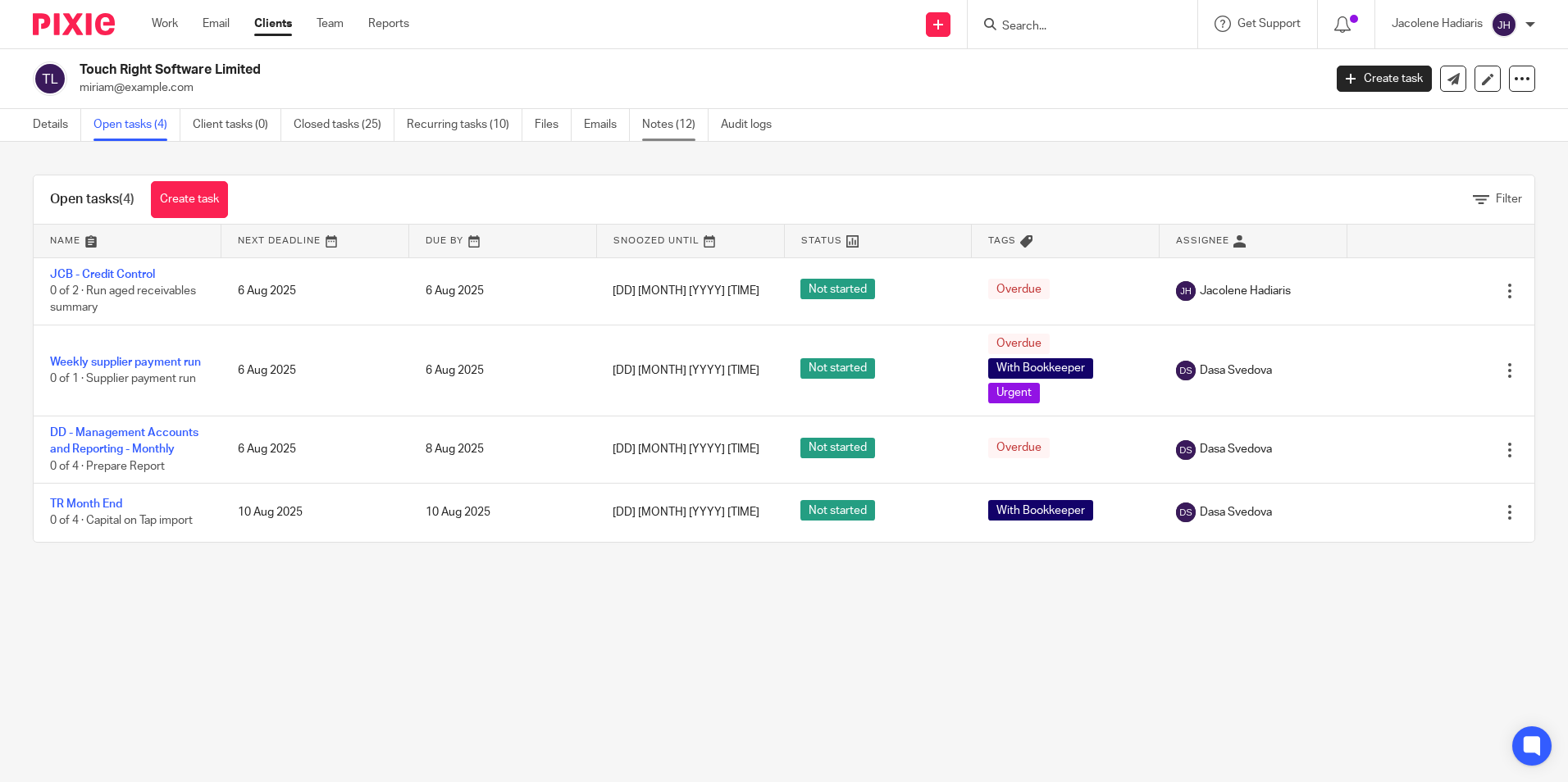 click on "Notes (12)" at bounding box center [675, 125] 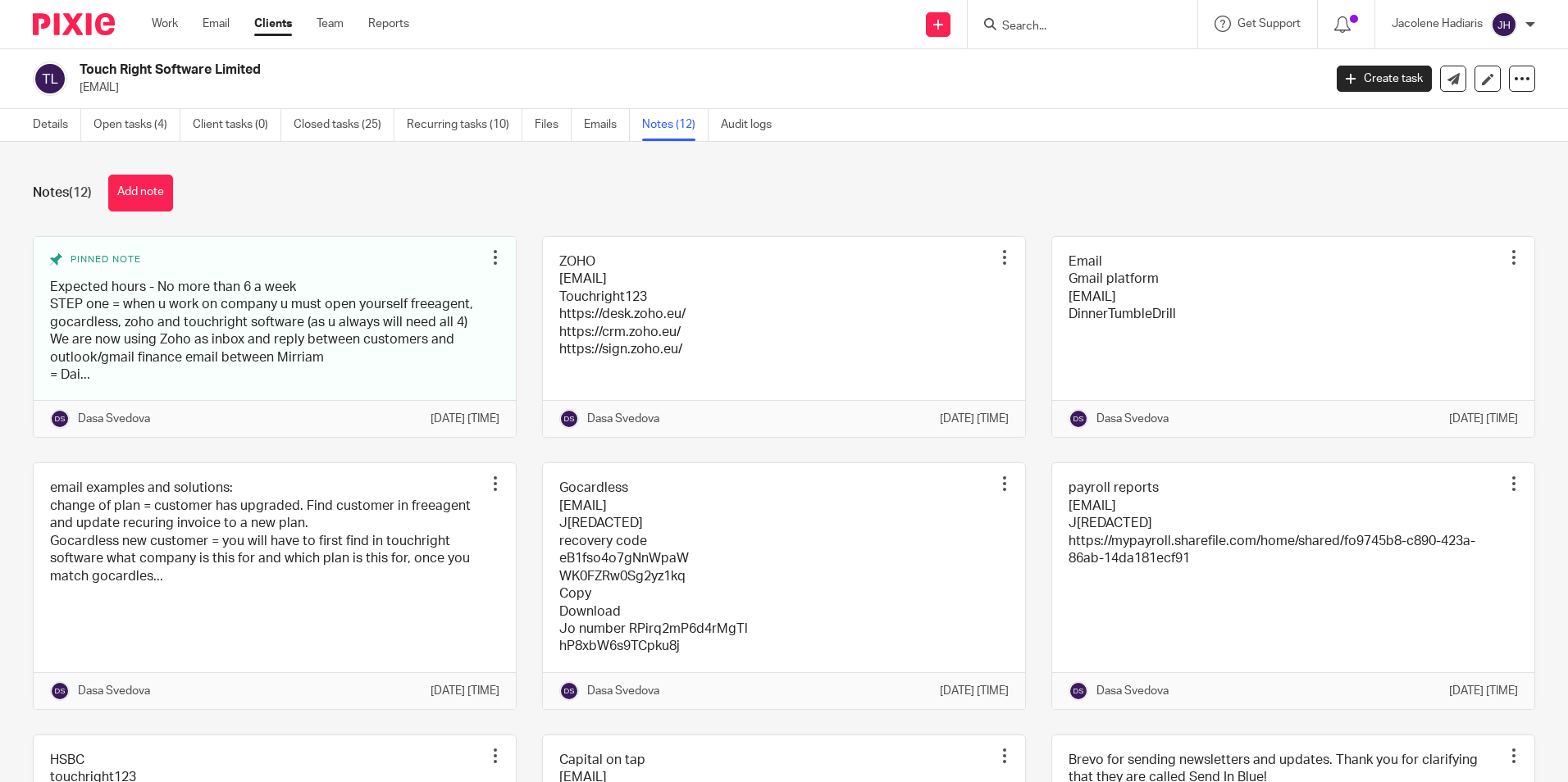 scroll, scrollTop: 0, scrollLeft: 0, axis: both 